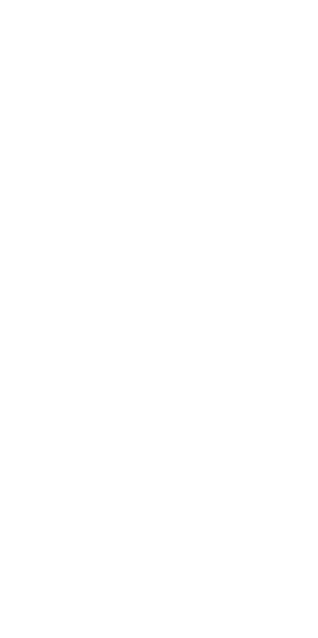 scroll, scrollTop: 0, scrollLeft: 0, axis: both 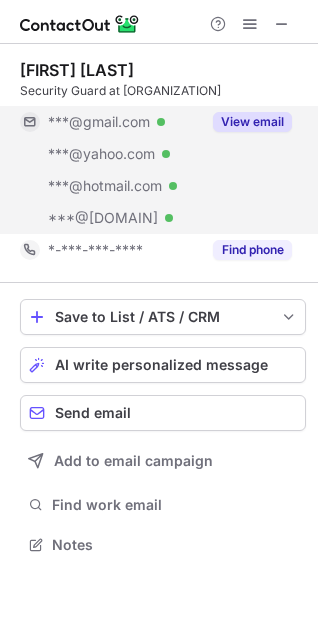 click on "View email" at bounding box center [252, 140] 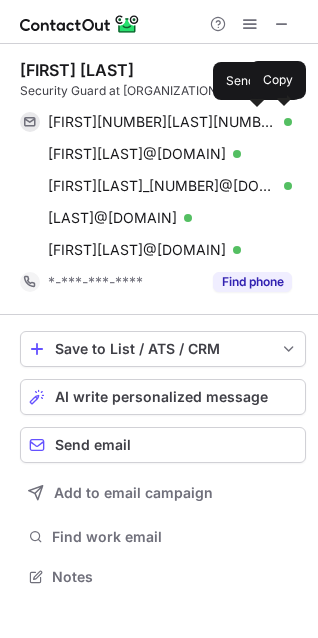 scroll, scrollTop: 10, scrollLeft: 10, axis: both 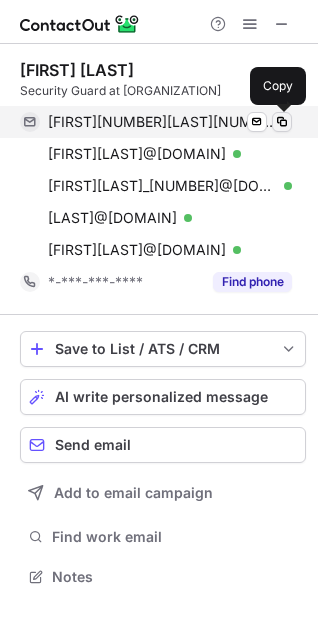 click at bounding box center (282, 140) 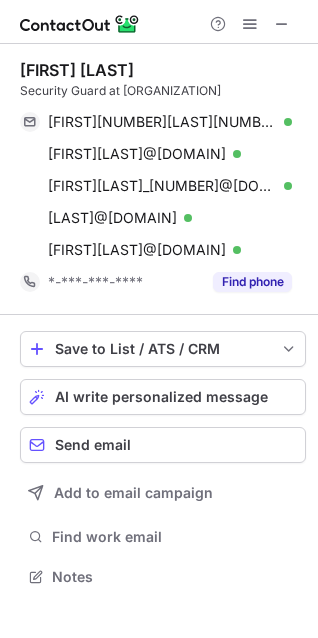 scroll, scrollTop: 563, scrollLeft: 318, axis: both 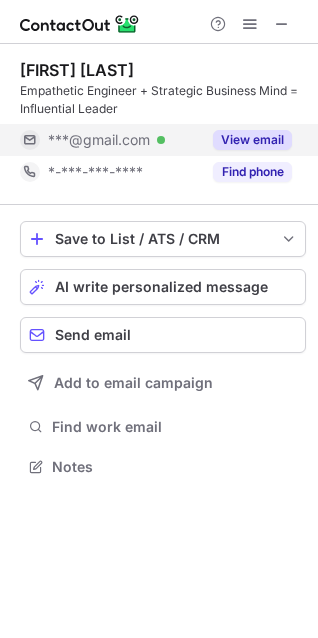 click on "View email" at bounding box center [252, 140] 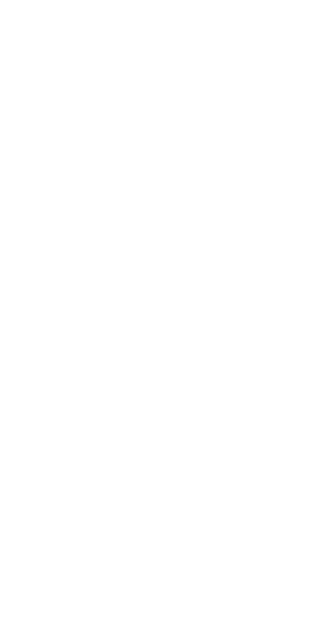 scroll, scrollTop: 0, scrollLeft: 0, axis: both 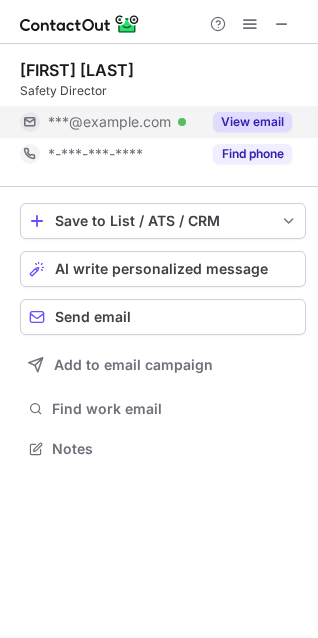 click on "View email" at bounding box center [252, 122] 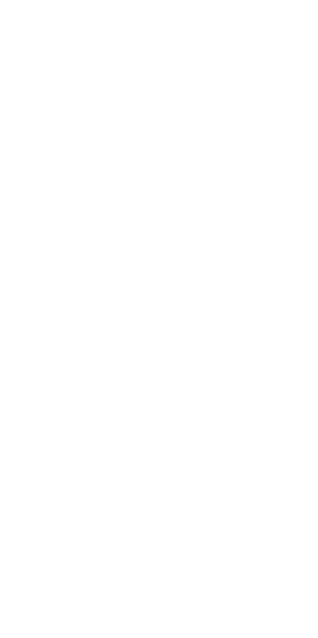 scroll, scrollTop: 0, scrollLeft: 0, axis: both 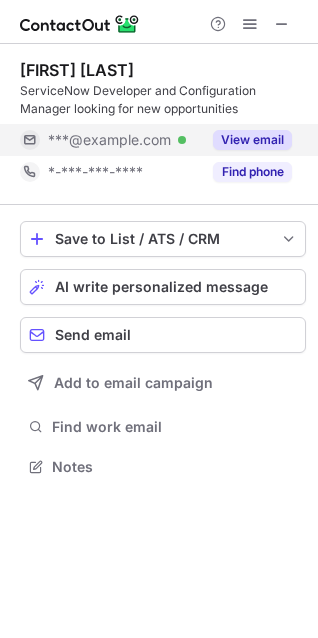 click on "View email" at bounding box center (252, 140) 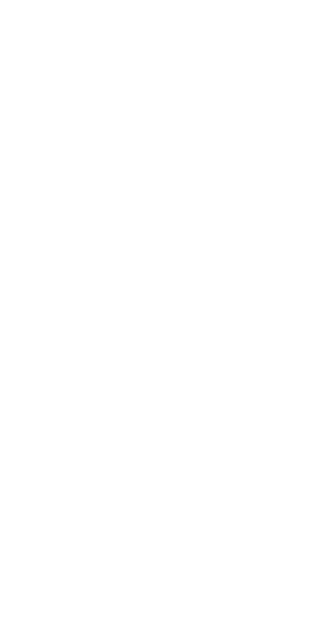 scroll, scrollTop: 0, scrollLeft: 0, axis: both 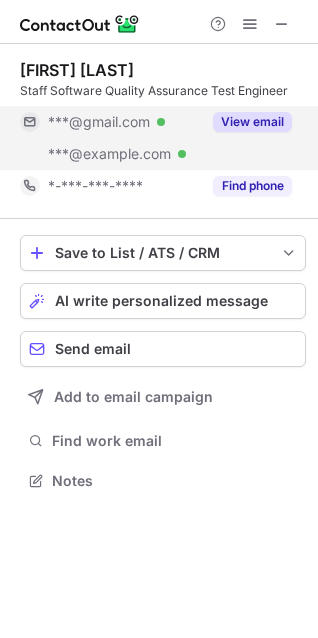 click on "View email" at bounding box center [252, 122] 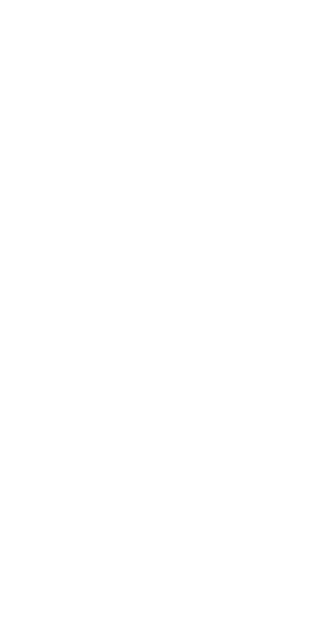 scroll, scrollTop: 0, scrollLeft: 0, axis: both 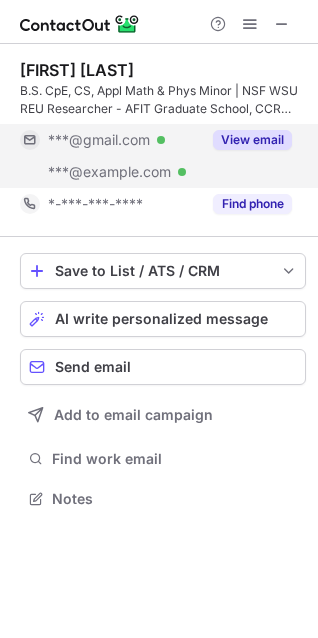 click on "View email" at bounding box center (252, 140) 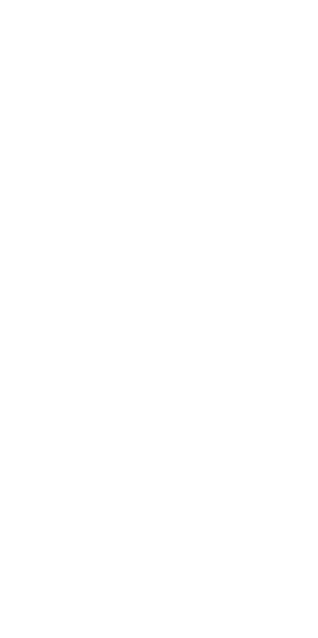 scroll, scrollTop: 0, scrollLeft: 0, axis: both 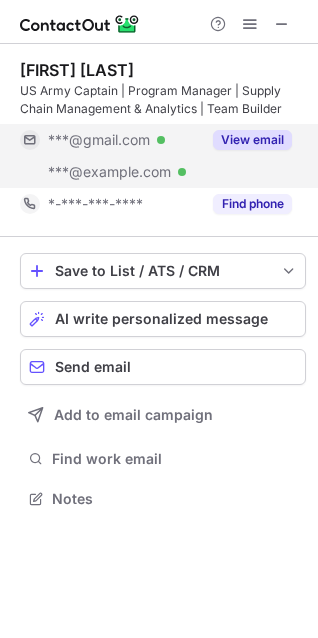 click on "View email" at bounding box center (252, 140) 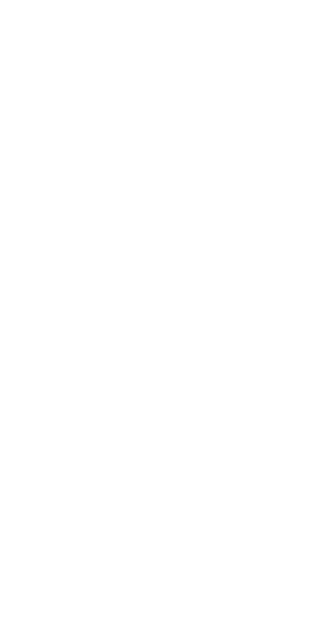 scroll, scrollTop: 0, scrollLeft: 0, axis: both 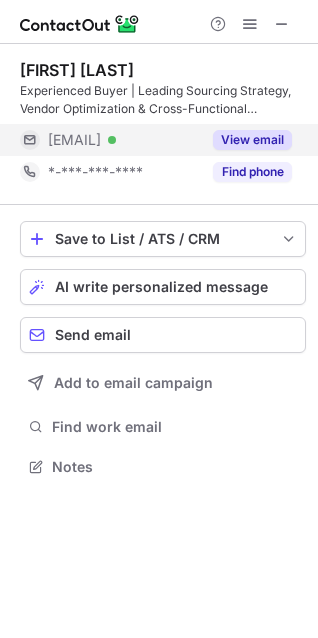 click on "View email" at bounding box center (252, 140) 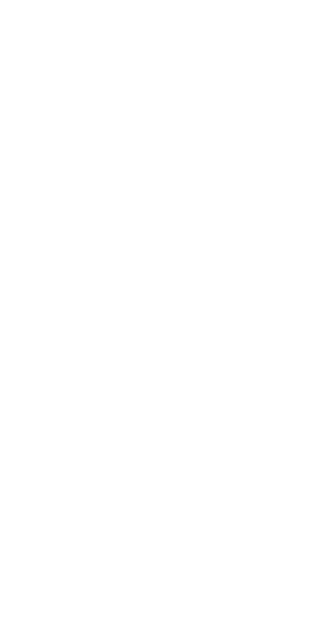 scroll, scrollTop: 0, scrollLeft: 0, axis: both 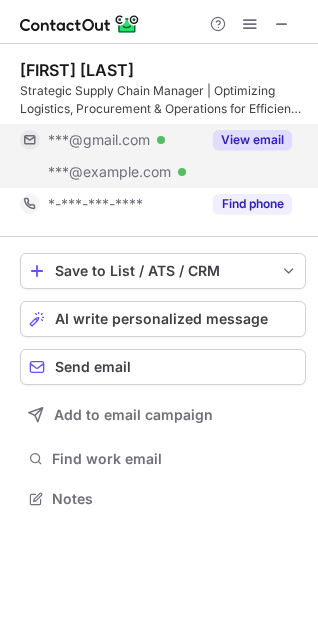 click on "View email" at bounding box center [252, 140] 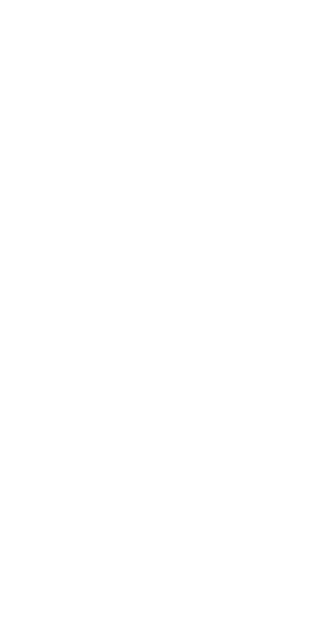 scroll, scrollTop: 0, scrollLeft: 0, axis: both 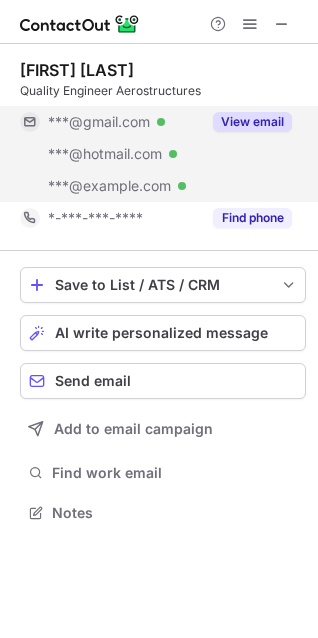 click on "View email" at bounding box center [252, 122] 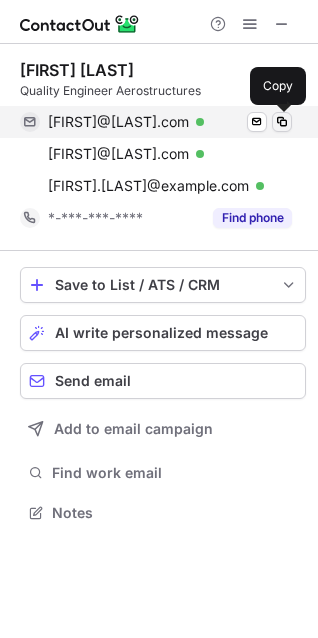 click at bounding box center (282, 122) 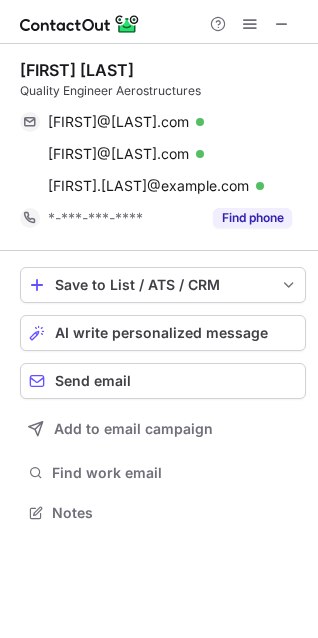 scroll, scrollTop: 499, scrollLeft: 318, axis: both 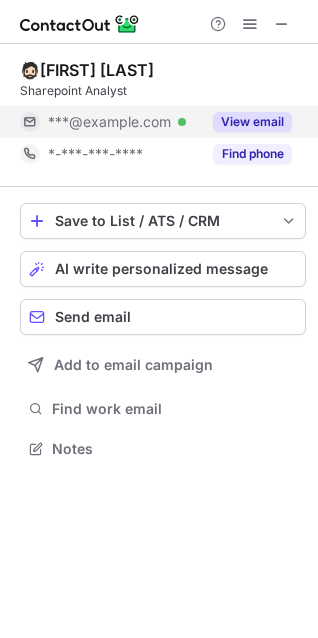 click on "View email" at bounding box center [252, 122] 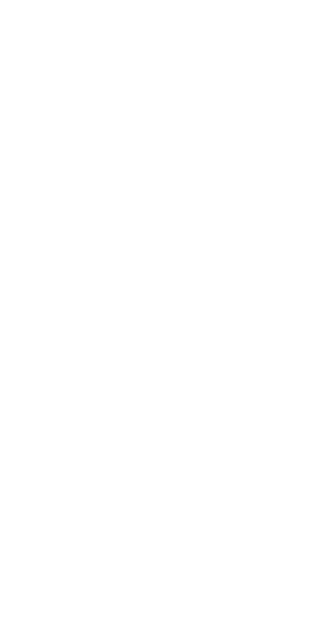 scroll, scrollTop: 0, scrollLeft: 0, axis: both 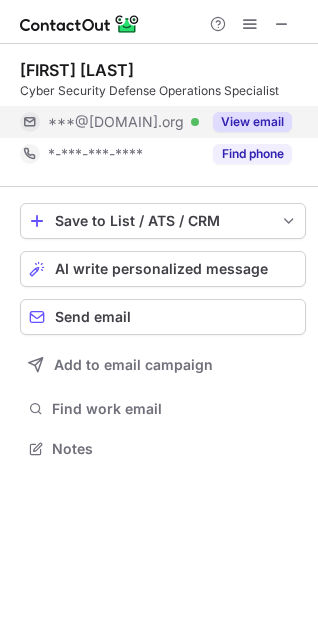 click on "View email" at bounding box center [252, 122] 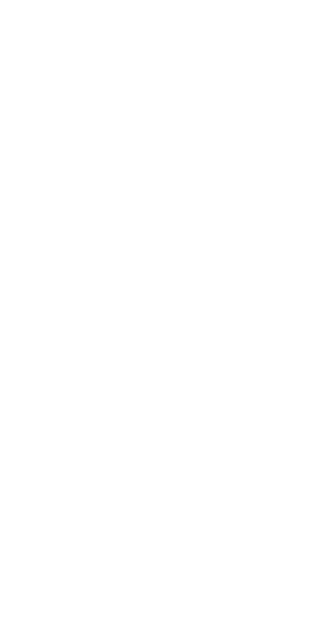 scroll, scrollTop: 0, scrollLeft: 0, axis: both 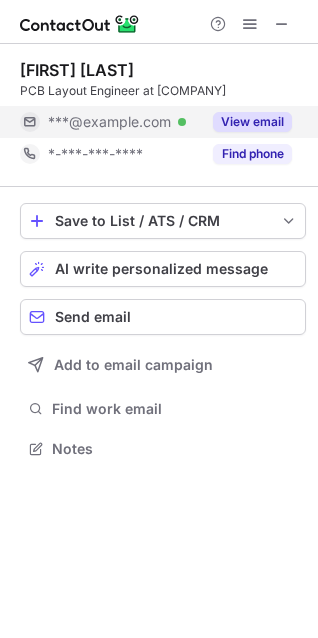 click on "View email" at bounding box center [252, 122] 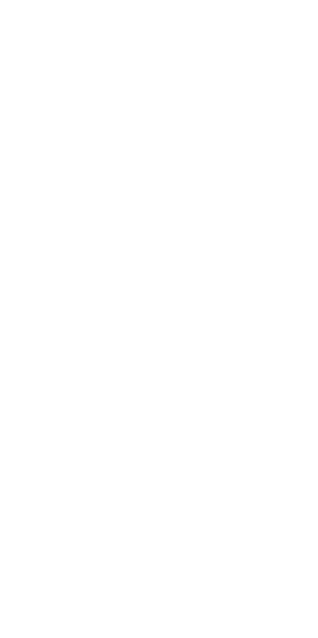 scroll, scrollTop: 0, scrollLeft: 0, axis: both 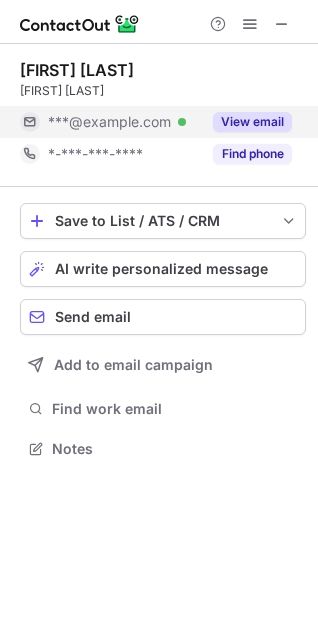 click on "View email" at bounding box center [252, 122] 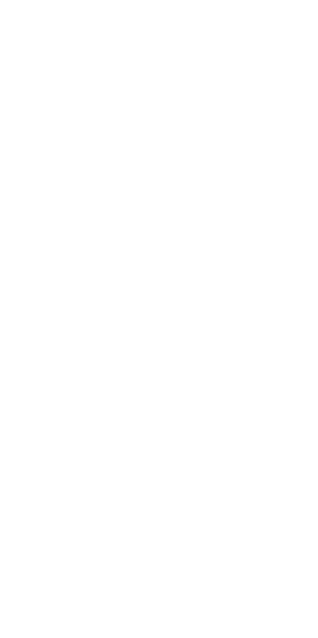 scroll, scrollTop: 0, scrollLeft: 0, axis: both 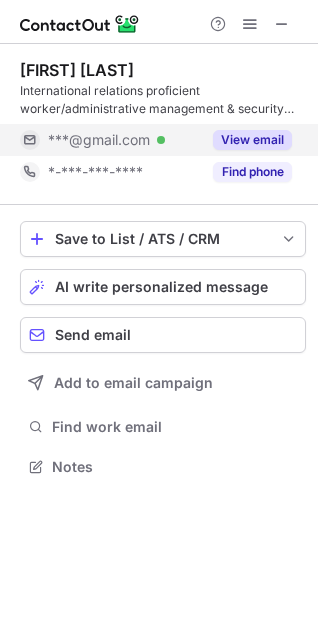 click on "View email" at bounding box center [252, 140] 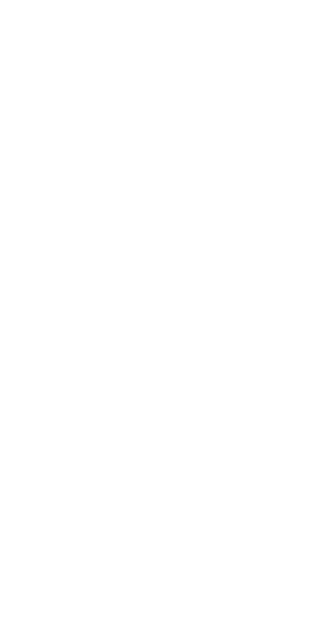 scroll, scrollTop: 0, scrollLeft: 0, axis: both 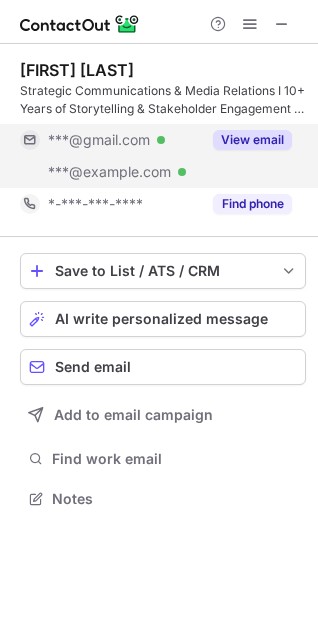 click on "View email" at bounding box center [252, 140] 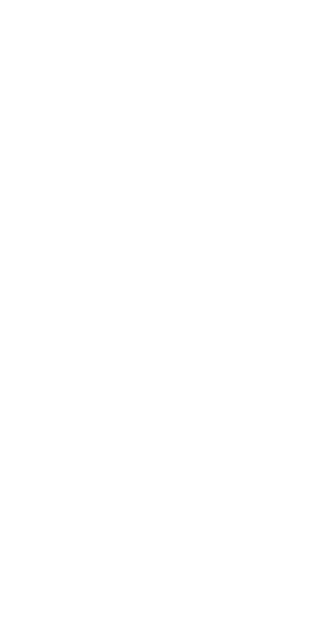 scroll, scrollTop: 0, scrollLeft: 0, axis: both 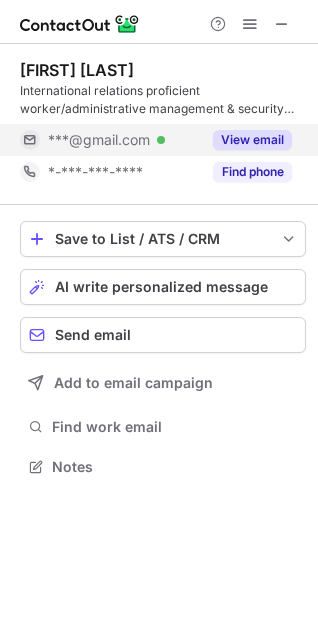click on "View email" at bounding box center [252, 140] 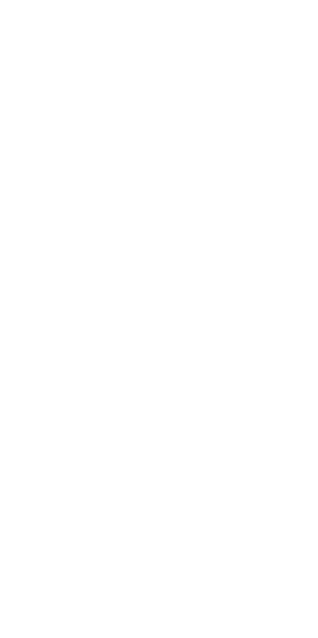 scroll, scrollTop: 0, scrollLeft: 0, axis: both 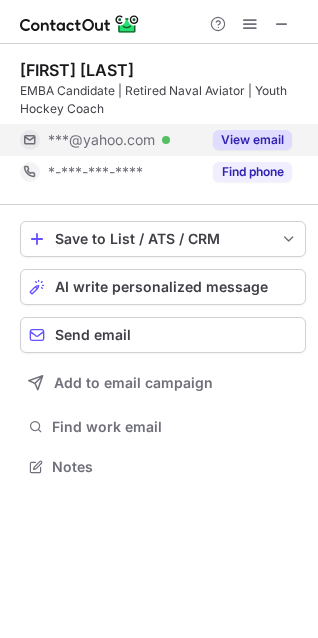 click on "View email" at bounding box center [252, 140] 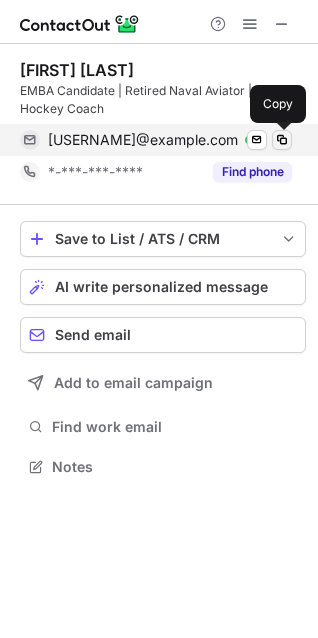 click at bounding box center (282, 140) 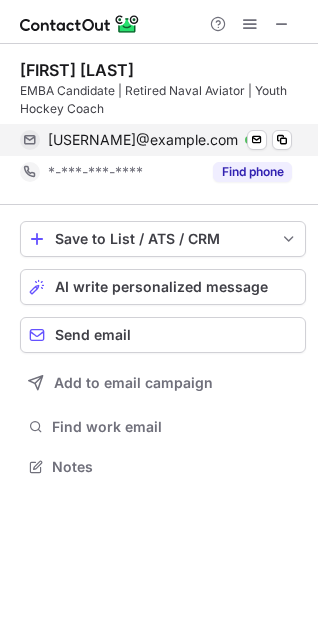 scroll, scrollTop: 453, scrollLeft: 318, axis: both 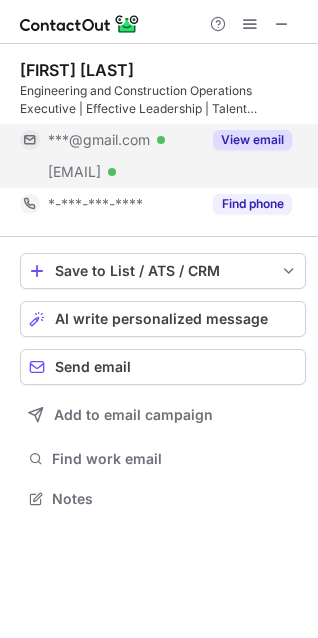 click on "View email" at bounding box center [252, 140] 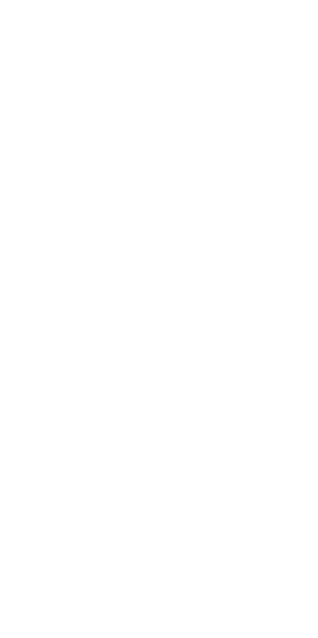 scroll, scrollTop: 0, scrollLeft: 0, axis: both 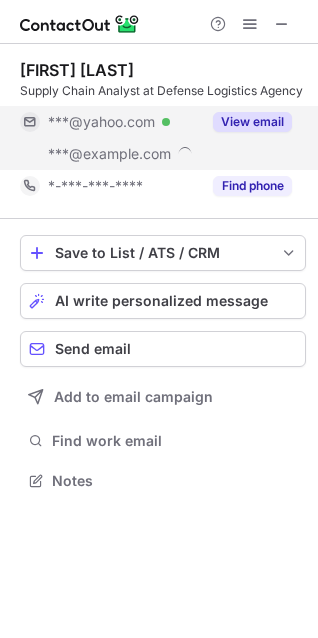 click on "View email" at bounding box center [252, 122] 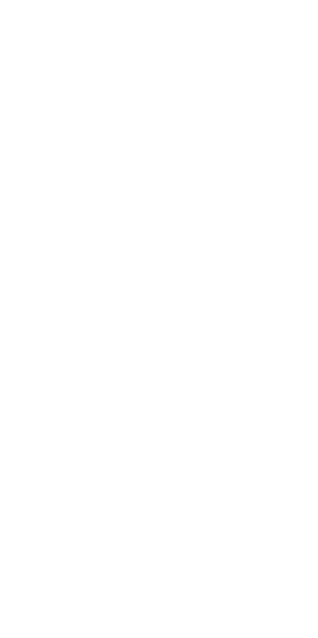 scroll, scrollTop: 0, scrollLeft: 0, axis: both 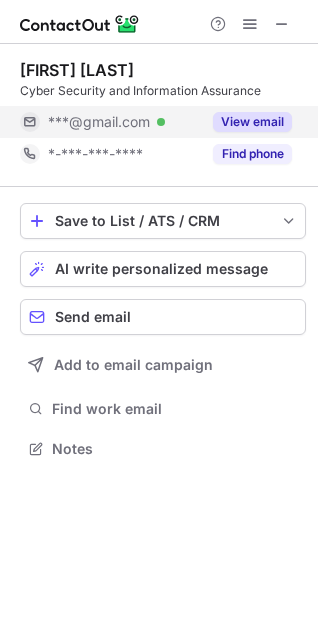 click on "View email" at bounding box center [252, 122] 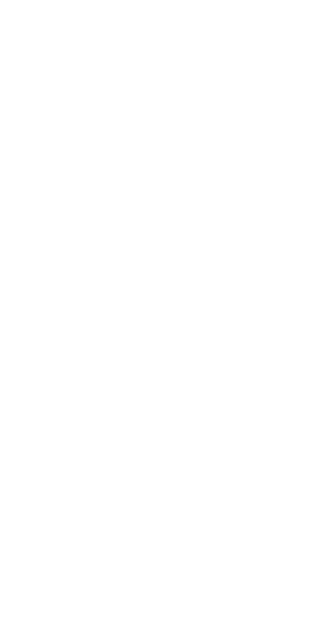 scroll, scrollTop: 0, scrollLeft: 0, axis: both 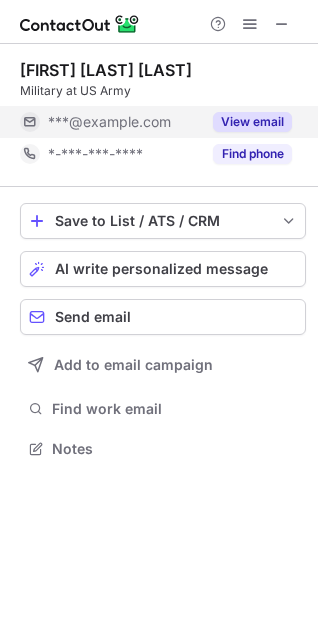 click on "View email" at bounding box center (252, 122) 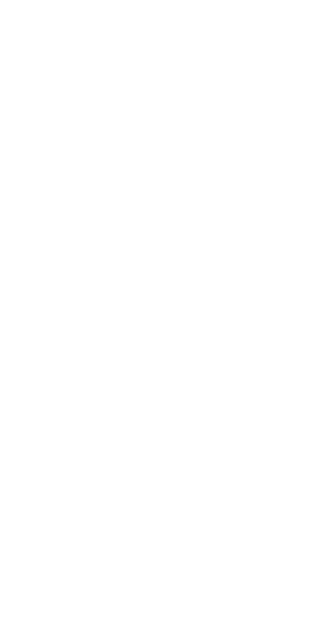 scroll, scrollTop: 0, scrollLeft: 0, axis: both 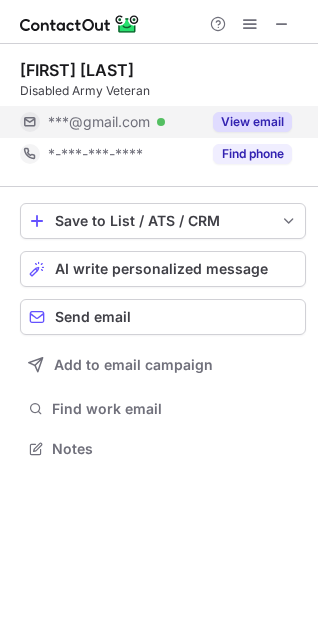 click on "View email" at bounding box center (252, 122) 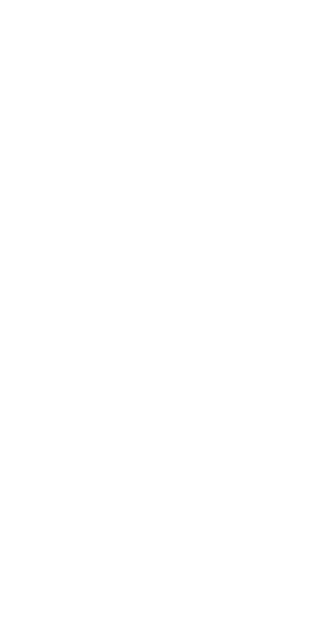 scroll, scrollTop: 0, scrollLeft: 0, axis: both 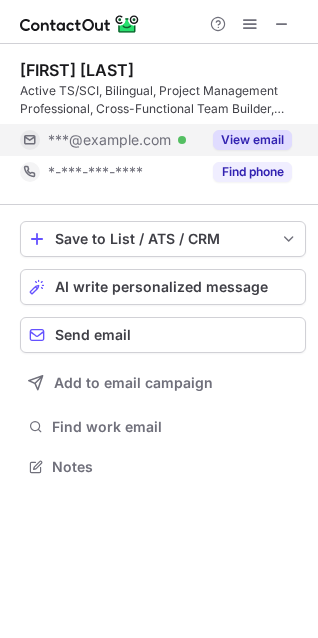 click on "View email" at bounding box center (252, 140) 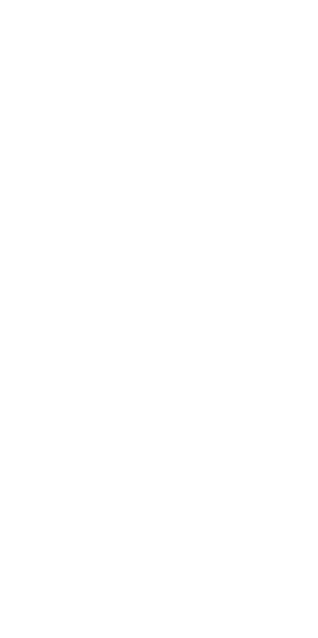 scroll, scrollTop: 0, scrollLeft: 0, axis: both 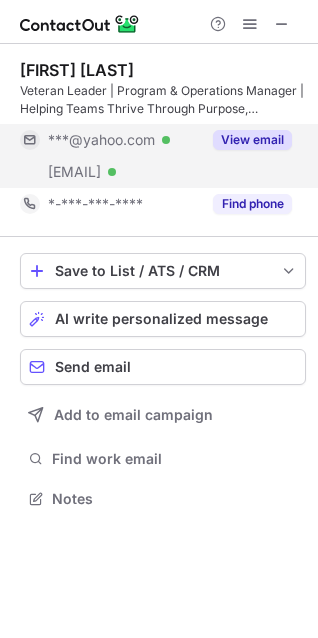click on "View email" at bounding box center [252, 140] 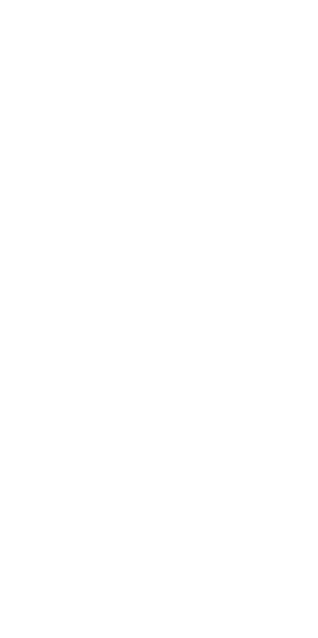 scroll, scrollTop: 0, scrollLeft: 0, axis: both 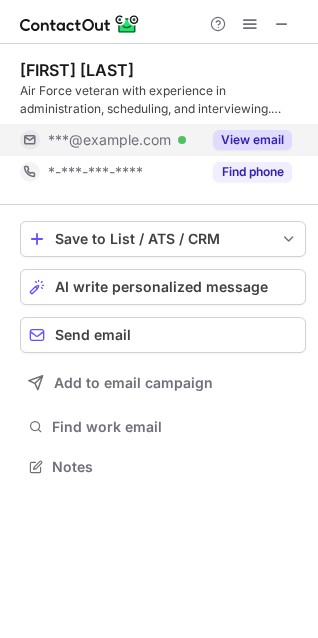 click on "View email" at bounding box center (252, 140) 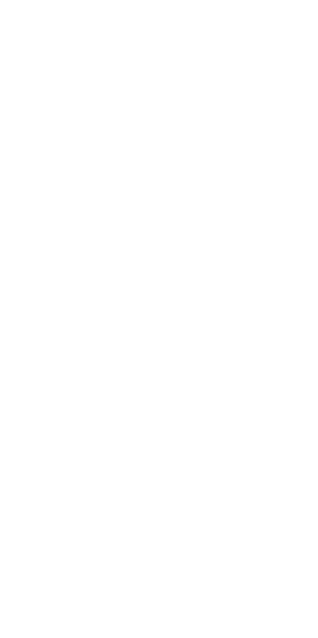 scroll, scrollTop: 0, scrollLeft: 0, axis: both 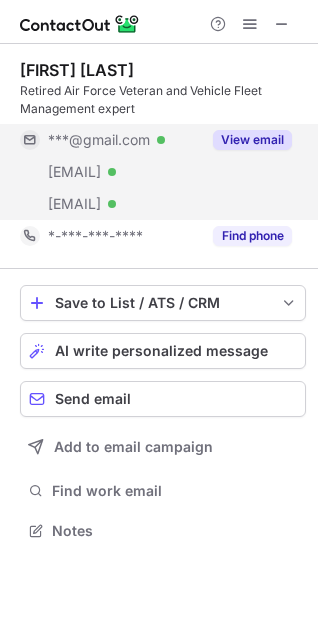 click on "View email" at bounding box center (252, 140) 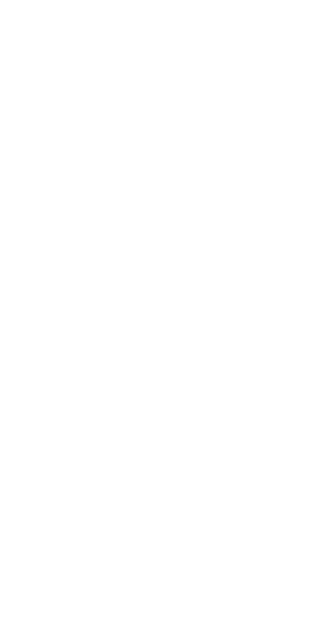 scroll, scrollTop: 0, scrollLeft: 0, axis: both 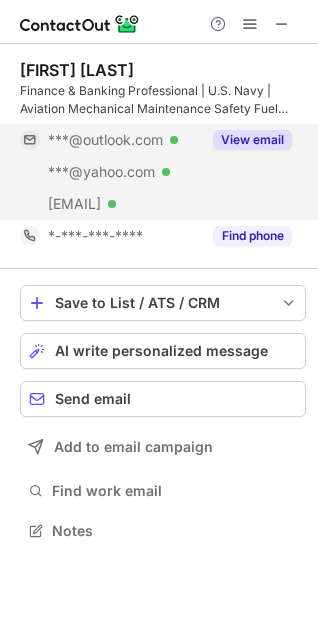 click on "View email" at bounding box center [252, 140] 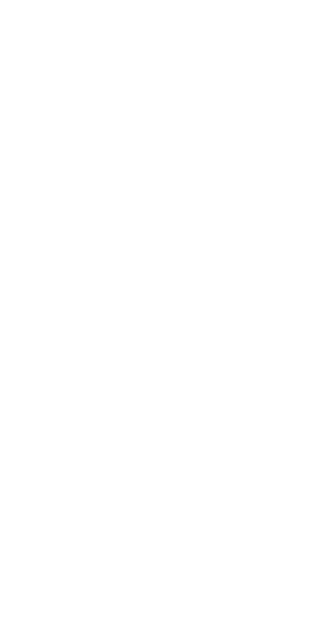 scroll, scrollTop: 0, scrollLeft: 0, axis: both 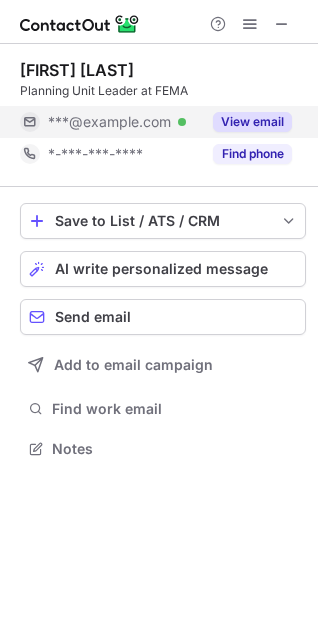 click on "View email" at bounding box center (252, 122) 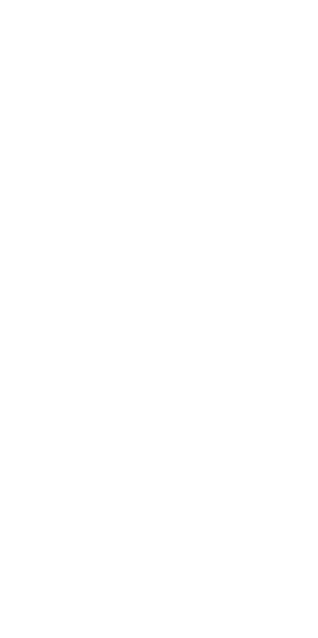 scroll, scrollTop: 0, scrollLeft: 0, axis: both 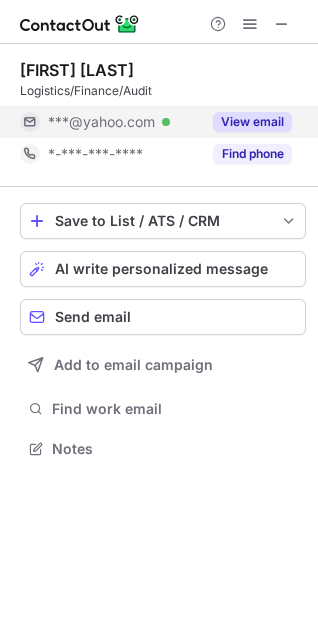 click on "View email" at bounding box center [252, 122] 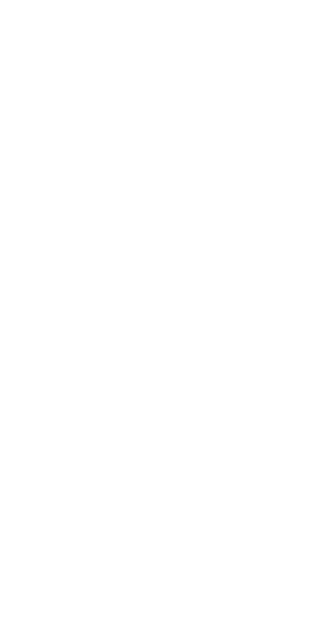 scroll, scrollTop: 0, scrollLeft: 0, axis: both 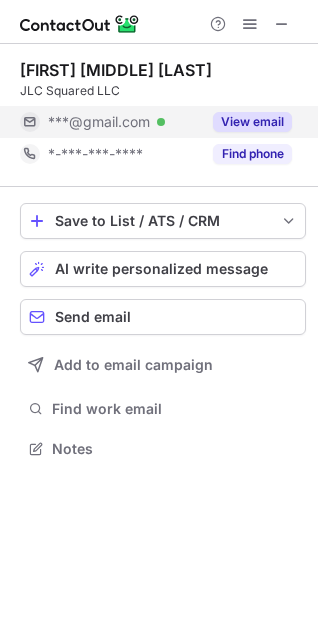 click on "View email" at bounding box center (246, 122) 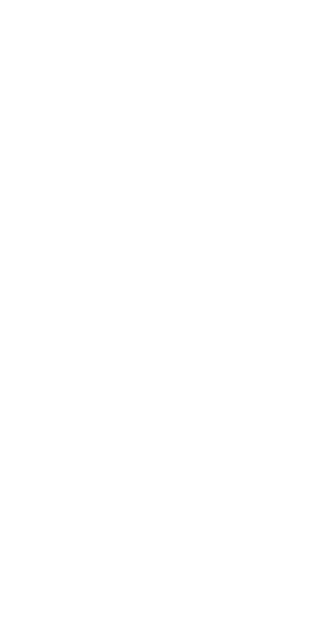 scroll, scrollTop: 0, scrollLeft: 0, axis: both 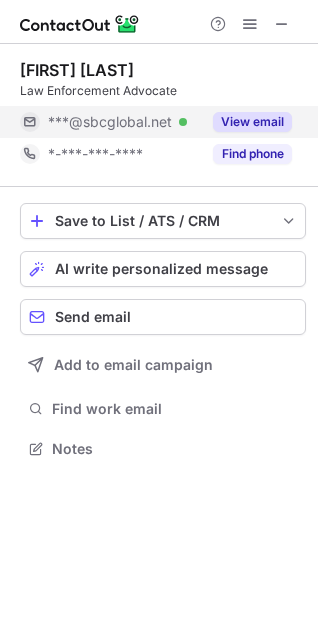 click on "View email" at bounding box center (252, 122) 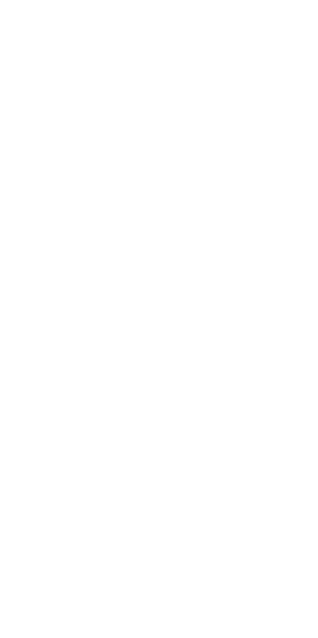 scroll, scrollTop: 0, scrollLeft: 0, axis: both 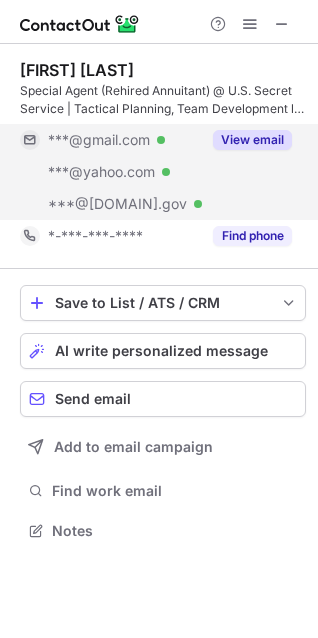 click on "View email" at bounding box center [252, 140] 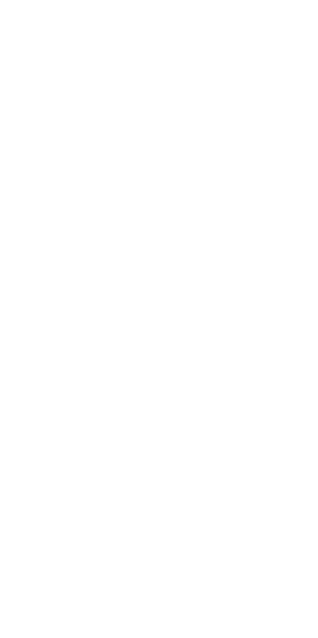 scroll, scrollTop: 0, scrollLeft: 0, axis: both 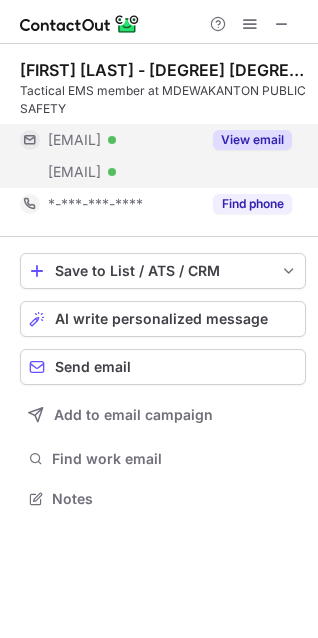 click on "View email" at bounding box center [252, 140] 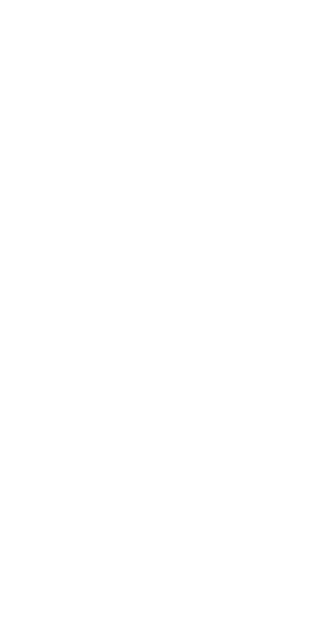 scroll, scrollTop: 0, scrollLeft: 0, axis: both 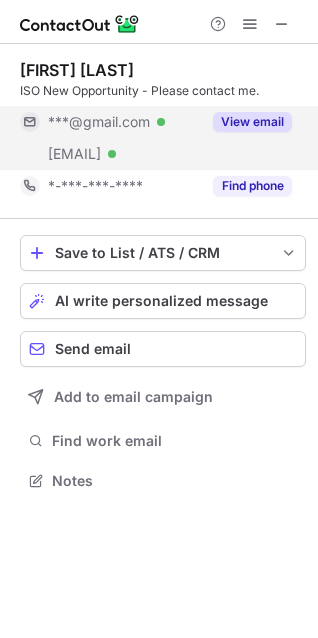 click on "View email" at bounding box center [252, 122] 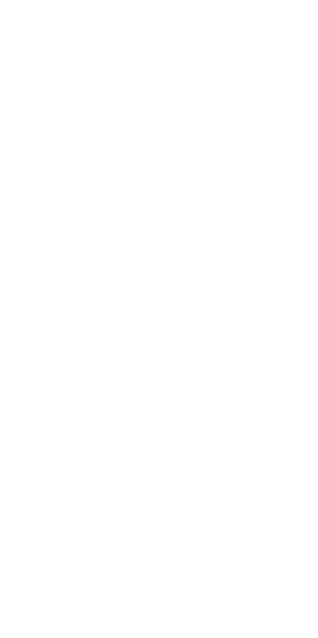scroll, scrollTop: 0, scrollLeft: 0, axis: both 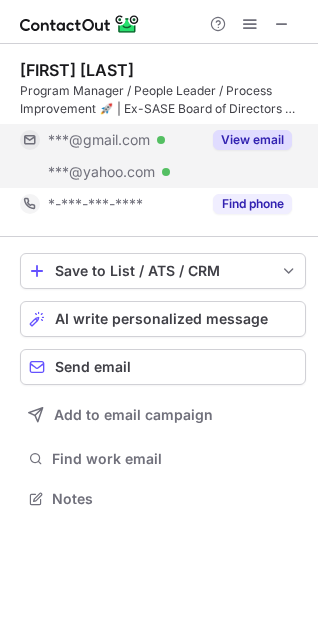 click on "View email" at bounding box center (252, 140) 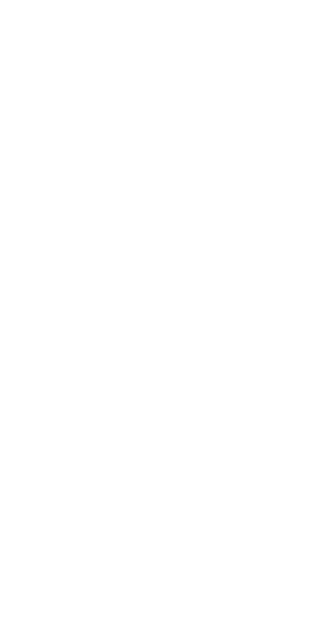 scroll, scrollTop: 0, scrollLeft: 0, axis: both 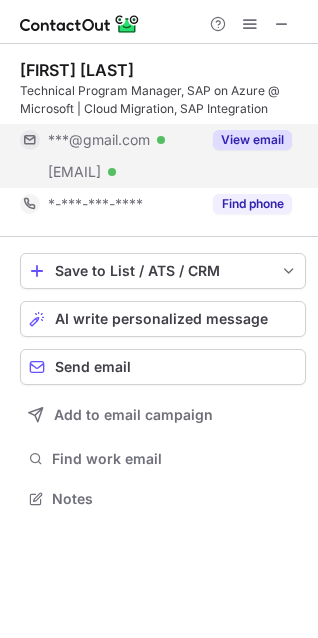 click on "View email" at bounding box center (252, 140) 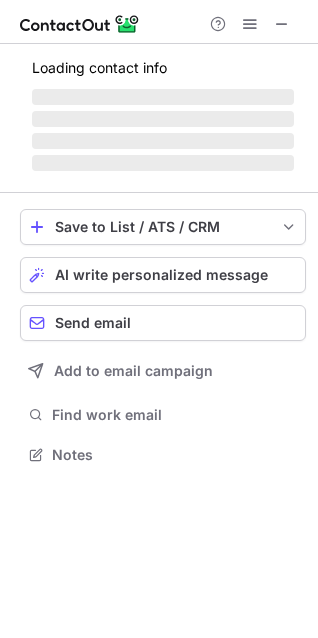 scroll, scrollTop: 0, scrollLeft: 0, axis: both 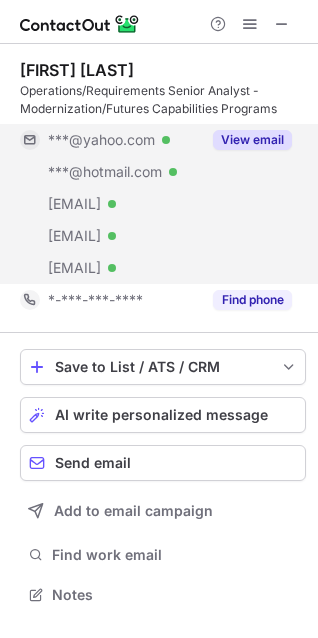 click on "View email" at bounding box center (252, 140) 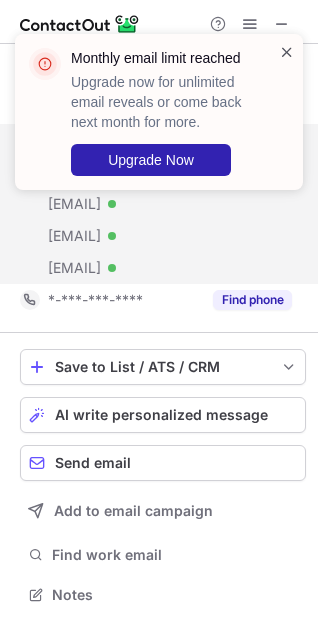 click at bounding box center [287, 52] 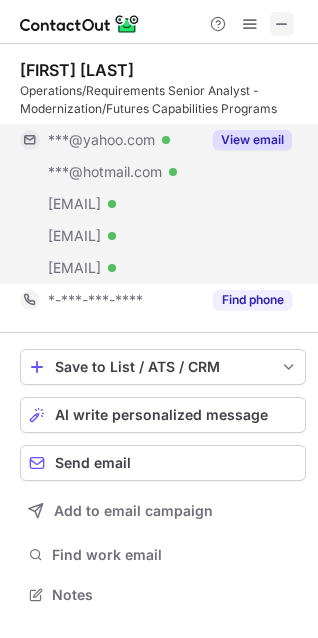 click at bounding box center [282, 24] 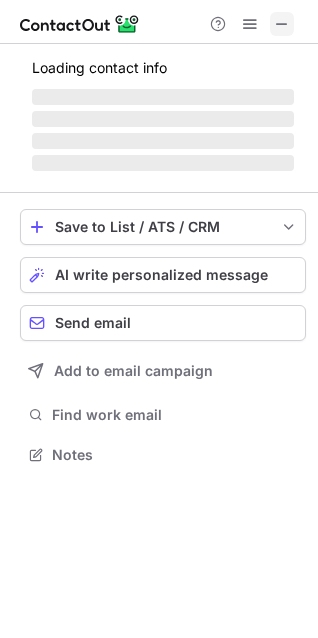 scroll, scrollTop: 441, scrollLeft: 318, axis: both 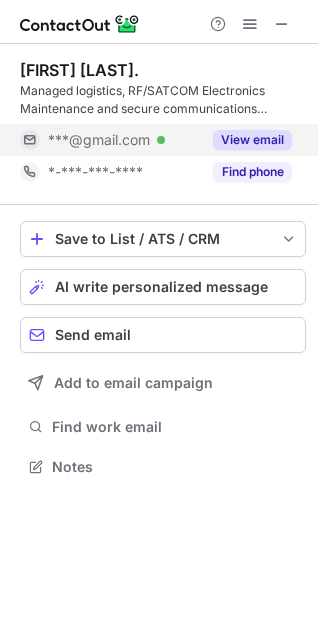 click on "View email" at bounding box center [252, 140] 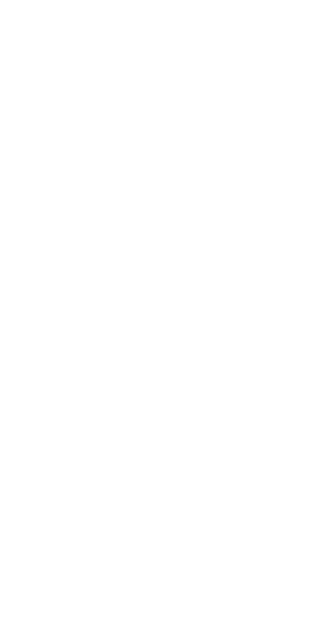 scroll, scrollTop: 0, scrollLeft: 0, axis: both 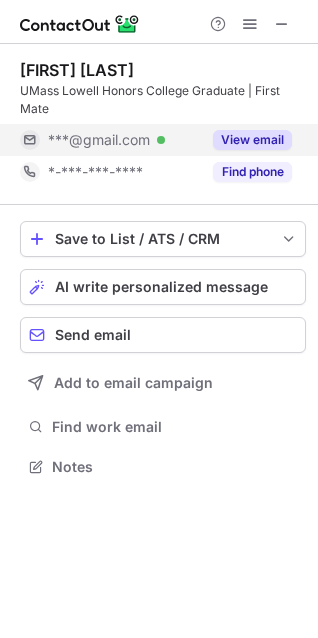 click on "View email" at bounding box center [252, 140] 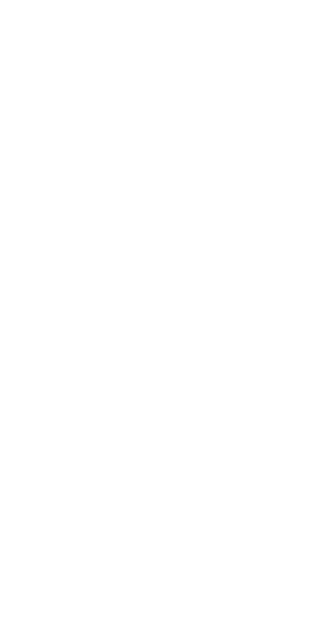 scroll, scrollTop: 0, scrollLeft: 0, axis: both 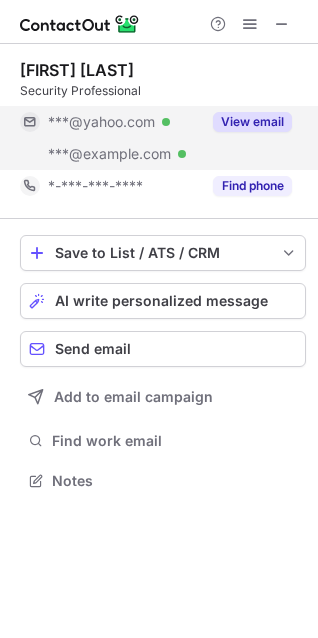 click on "View email" at bounding box center (246, 122) 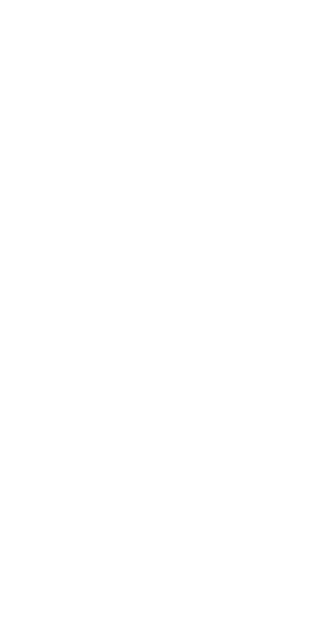 scroll, scrollTop: 0, scrollLeft: 0, axis: both 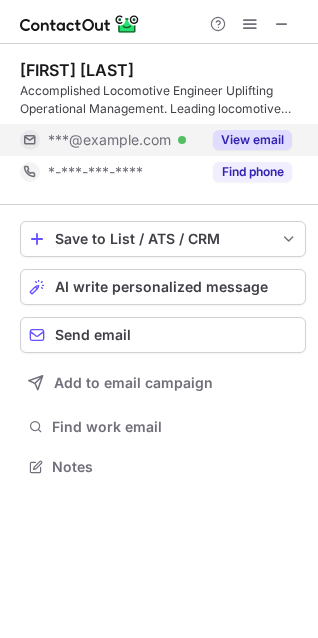 click on "View email" at bounding box center (252, 140) 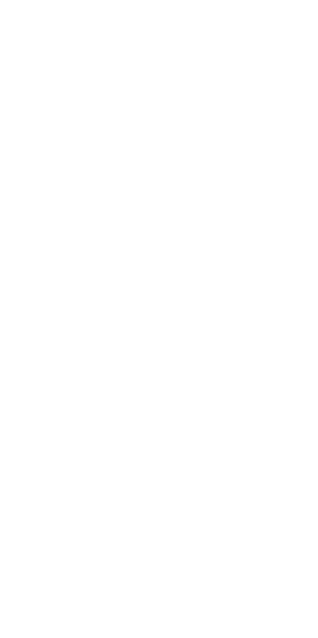 scroll, scrollTop: 0, scrollLeft: 0, axis: both 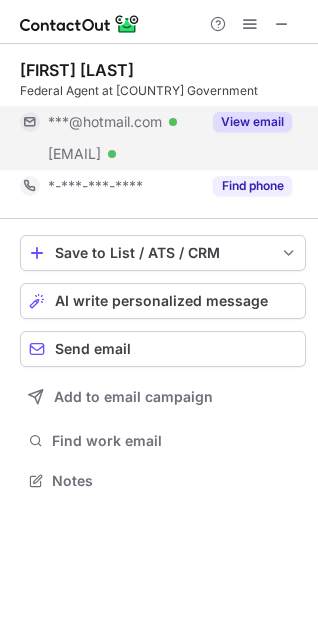click on "View email" at bounding box center [252, 122] 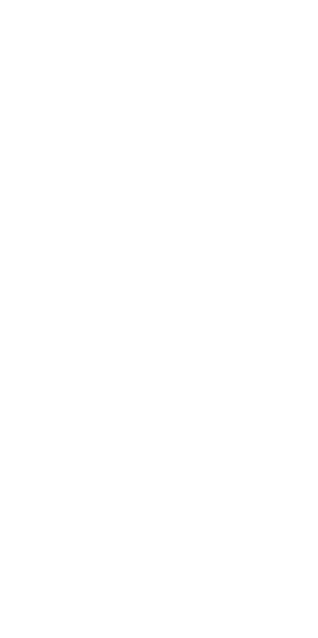 scroll, scrollTop: 0, scrollLeft: 0, axis: both 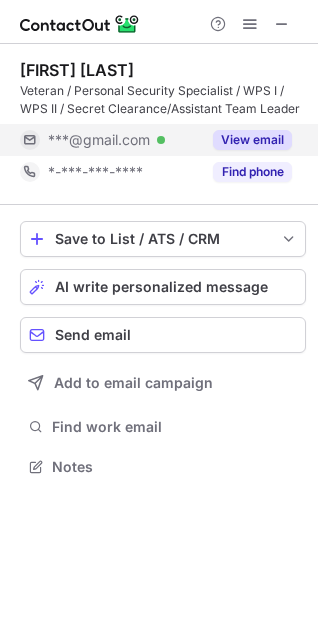 click on "View email" at bounding box center [252, 140] 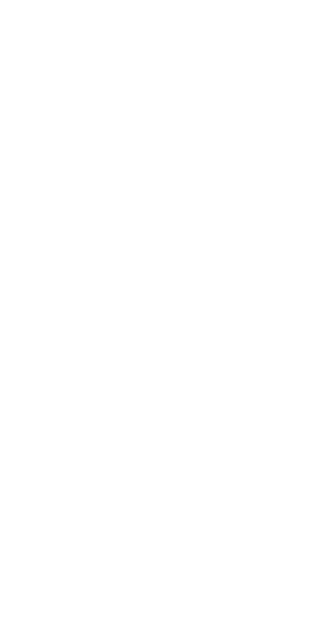 scroll, scrollTop: 0, scrollLeft: 0, axis: both 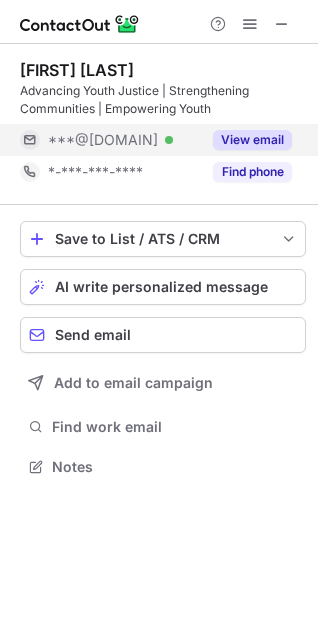click on "View email" at bounding box center [252, 140] 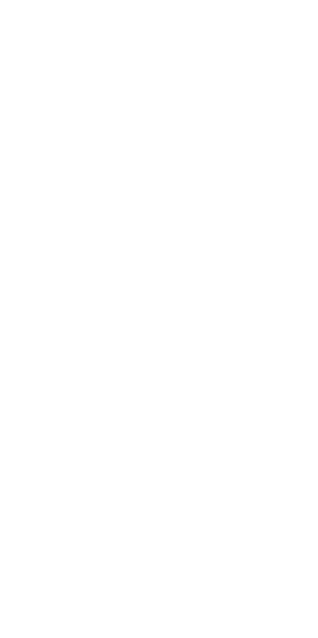 scroll, scrollTop: 0, scrollLeft: 0, axis: both 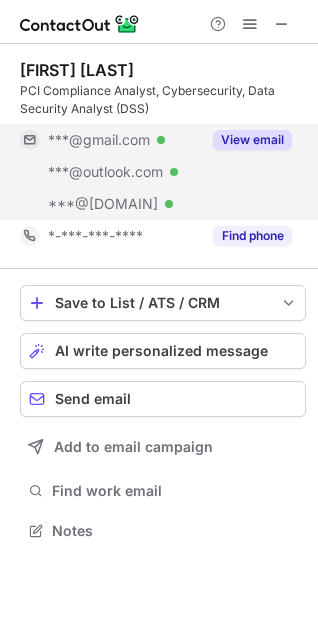 click on "View email" at bounding box center (252, 140) 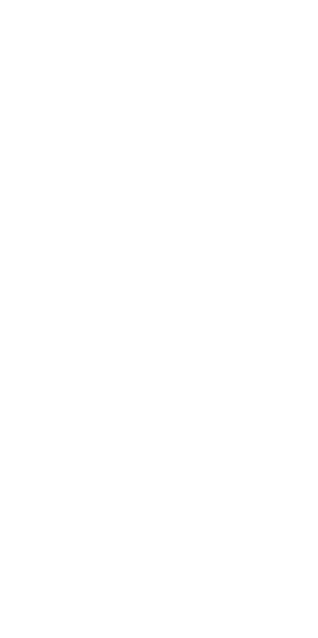 scroll, scrollTop: 0, scrollLeft: 0, axis: both 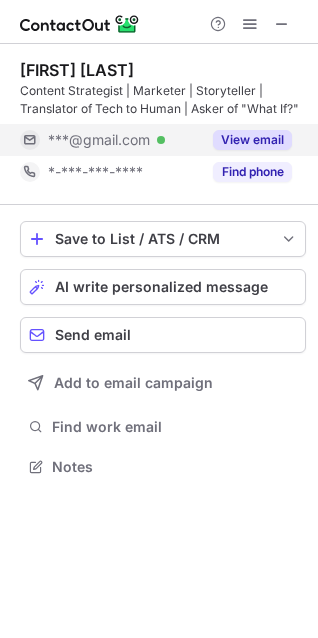 click on "View email" at bounding box center [252, 140] 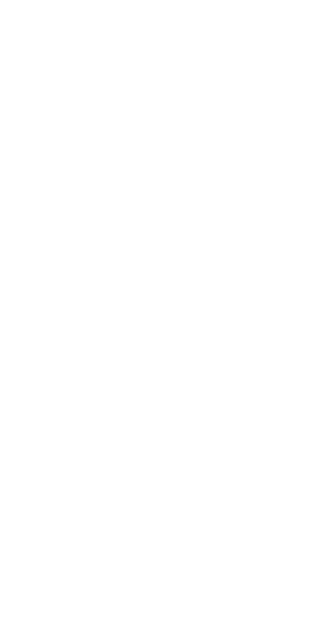 scroll, scrollTop: 0, scrollLeft: 0, axis: both 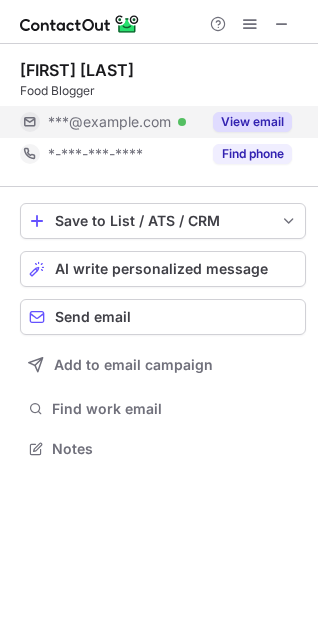 click on "View email" at bounding box center (252, 122) 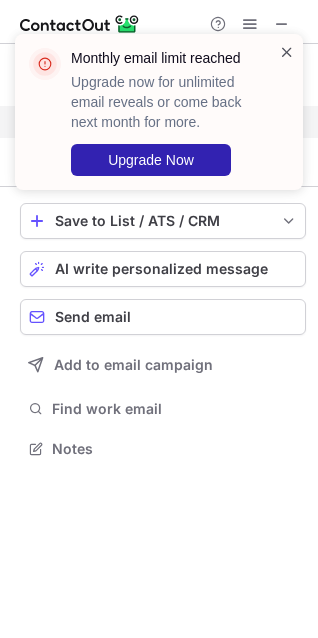 click at bounding box center (287, 52) 